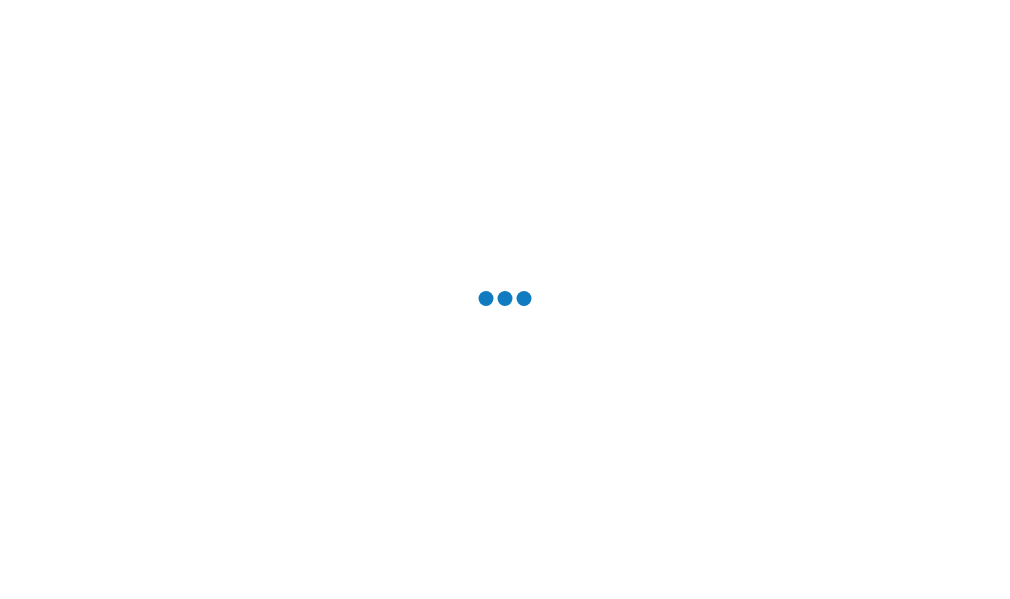 scroll, scrollTop: 0, scrollLeft: 0, axis: both 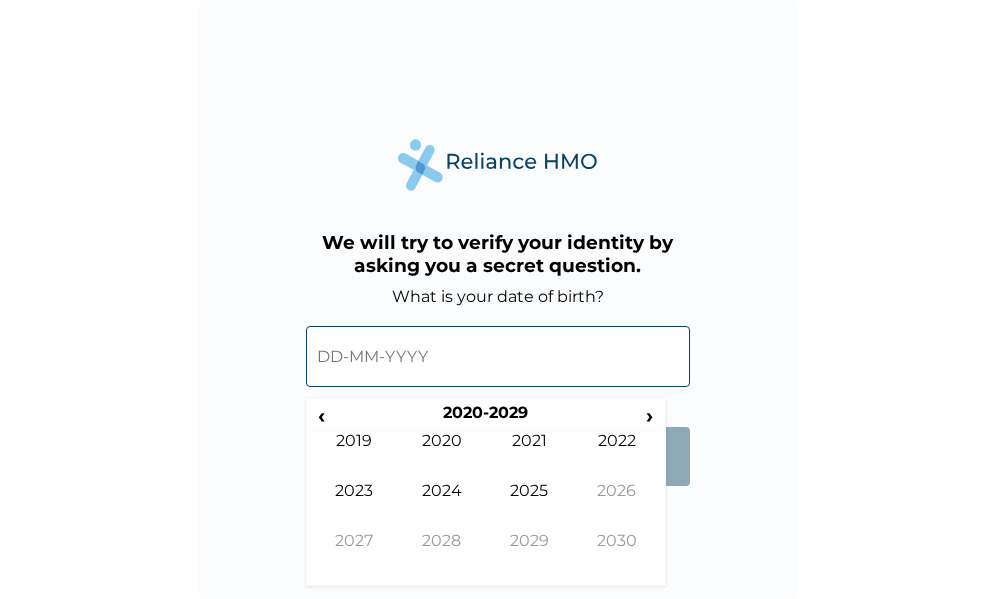 click at bounding box center [498, 356] 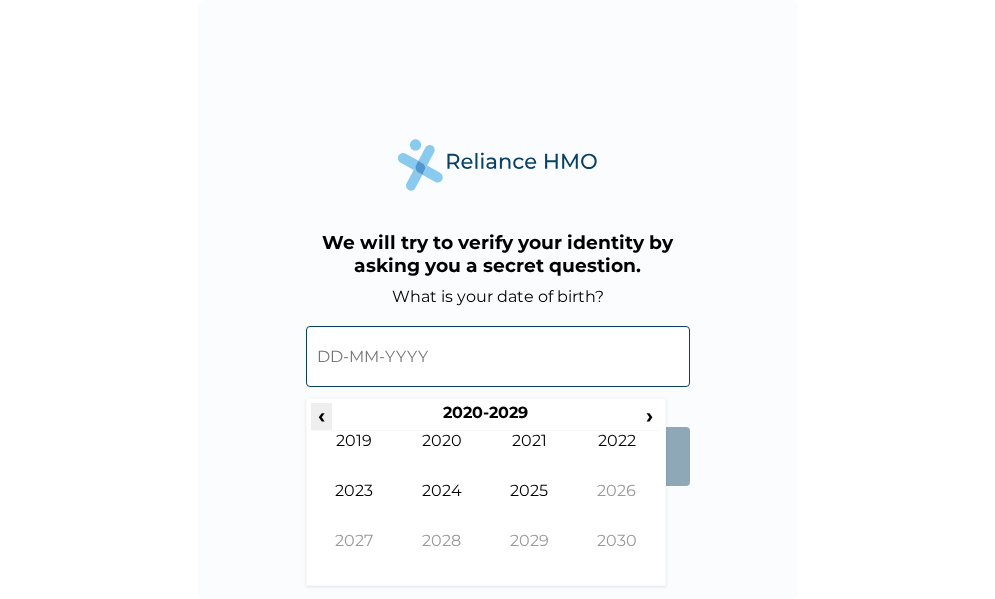 click on "‹" at bounding box center (321, 415) 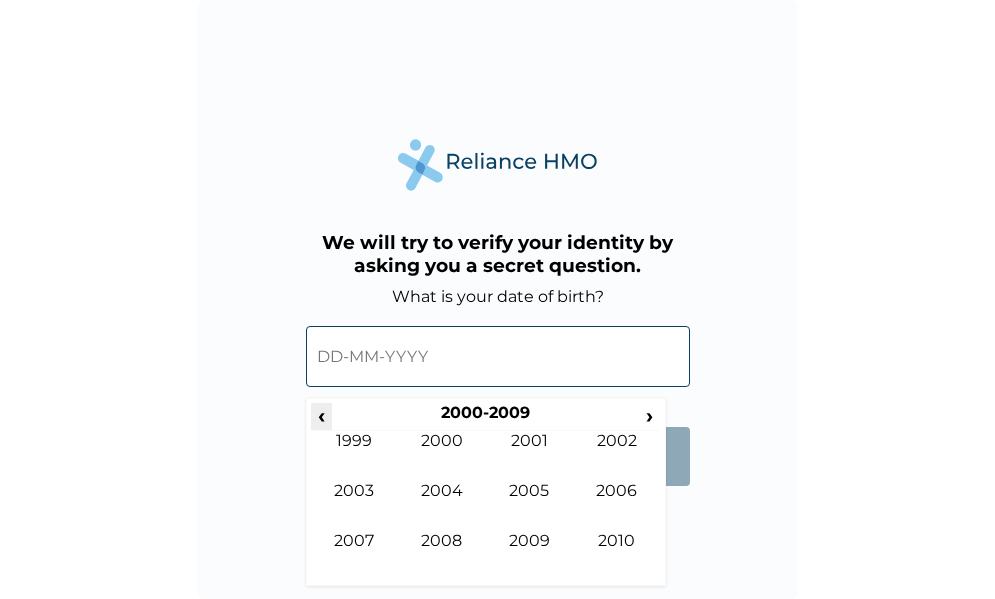 click on "‹" at bounding box center [321, 415] 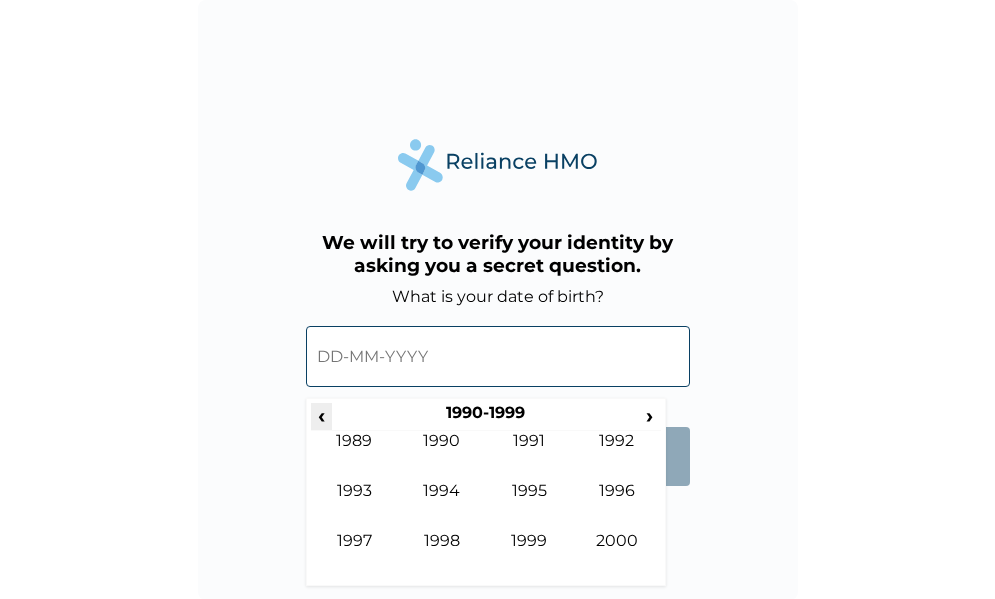 click on "‹" at bounding box center (321, 415) 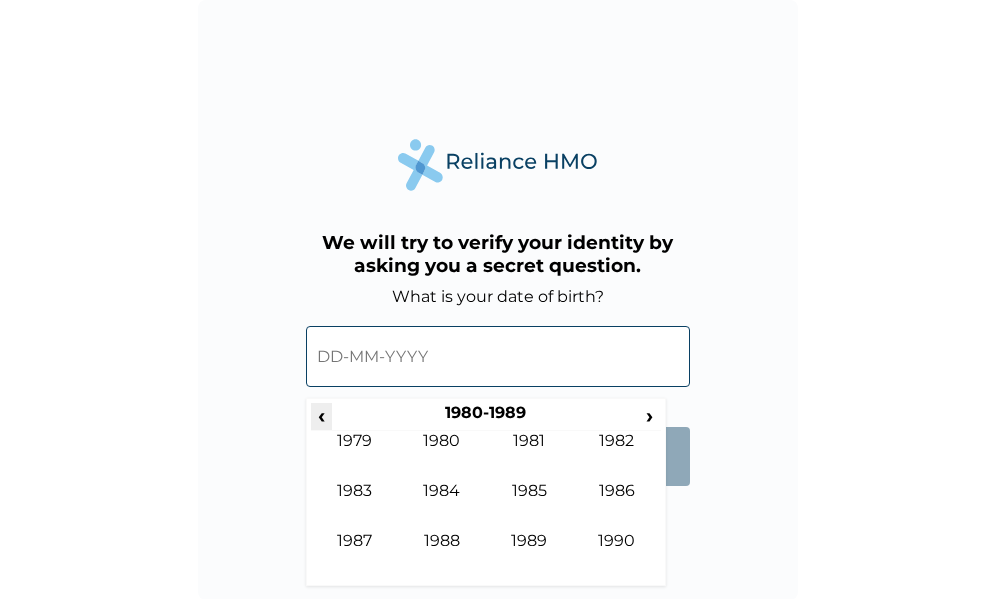 click on "‹" at bounding box center [321, 415] 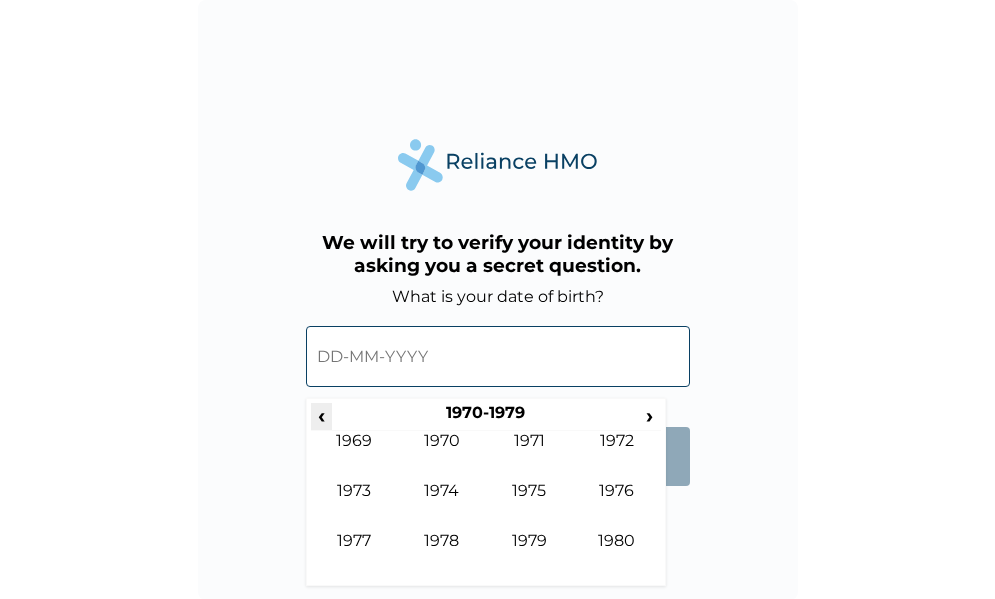 click on "‹" at bounding box center (321, 415) 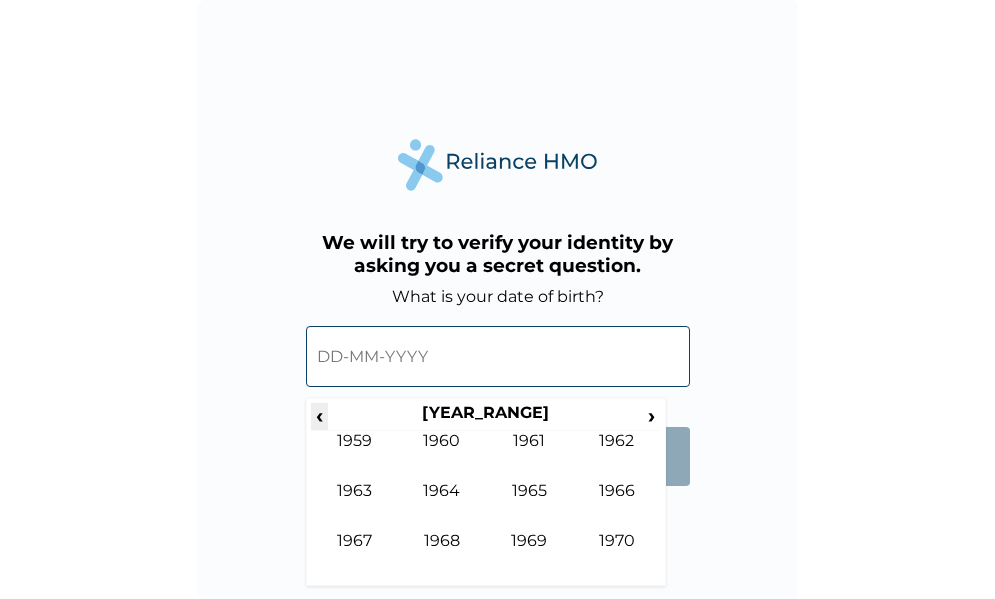click on "‹" at bounding box center [319, 415] 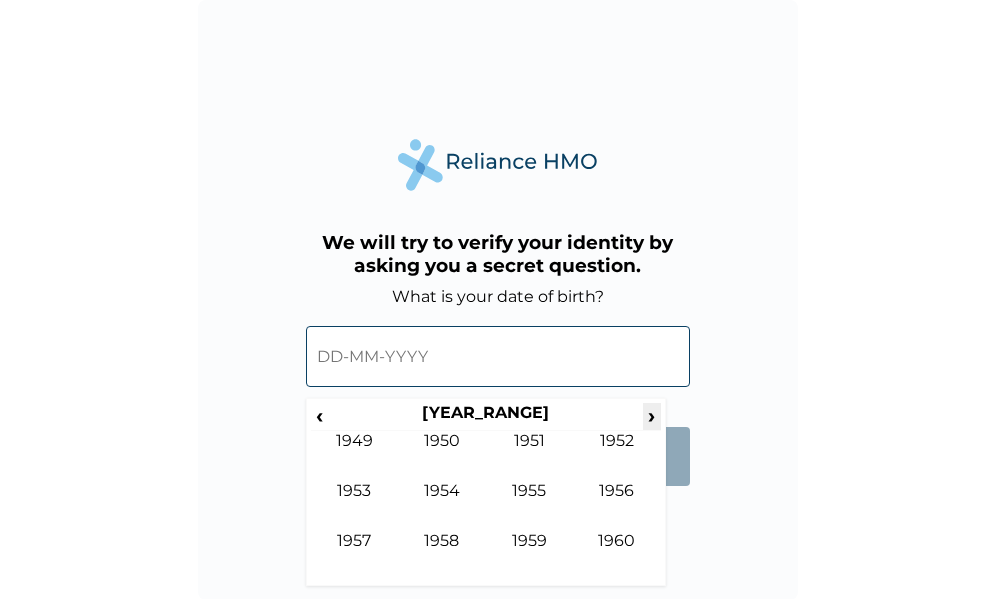 click on "›" at bounding box center (651, 415) 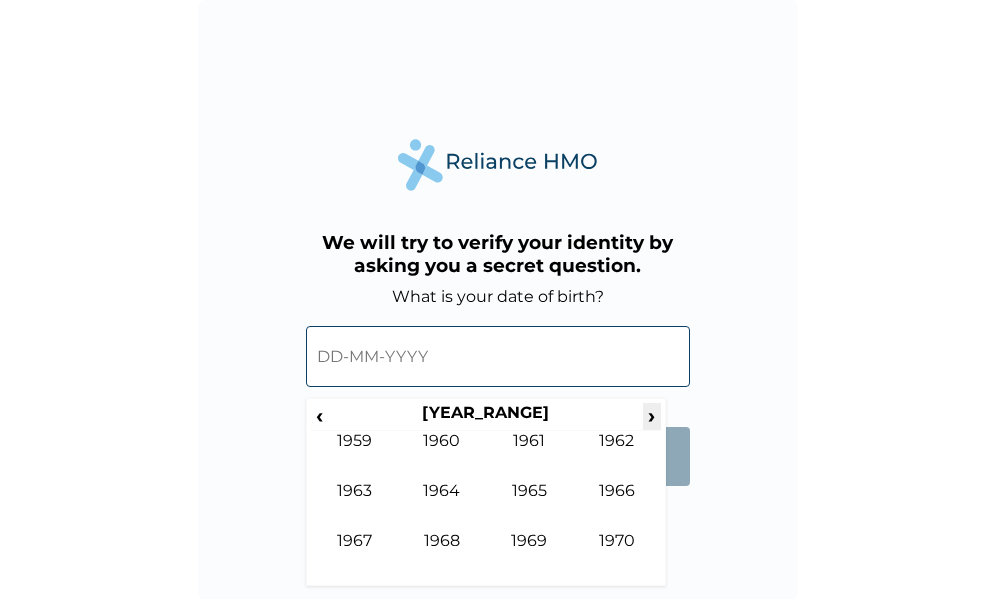 click on "›" at bounding box center (651, 415) 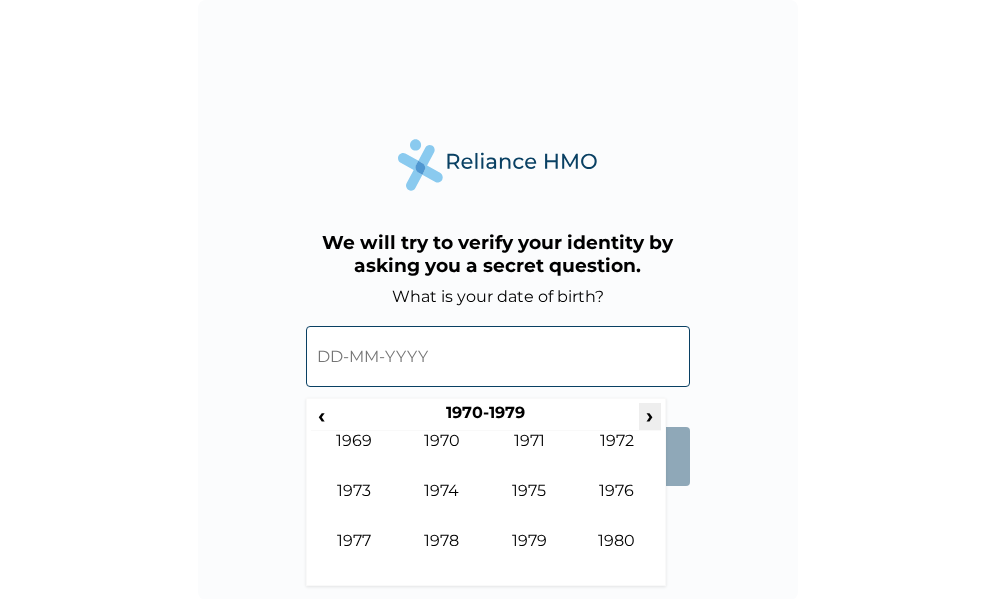 click on "›" at bounding box center [650, 415] 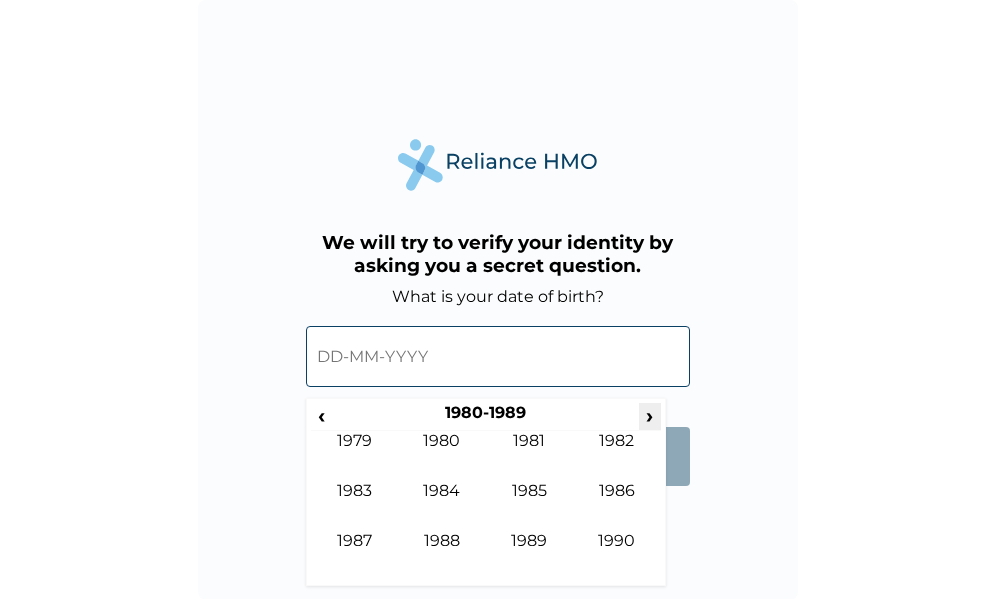 click on "›" at bounding box center [650, 415] 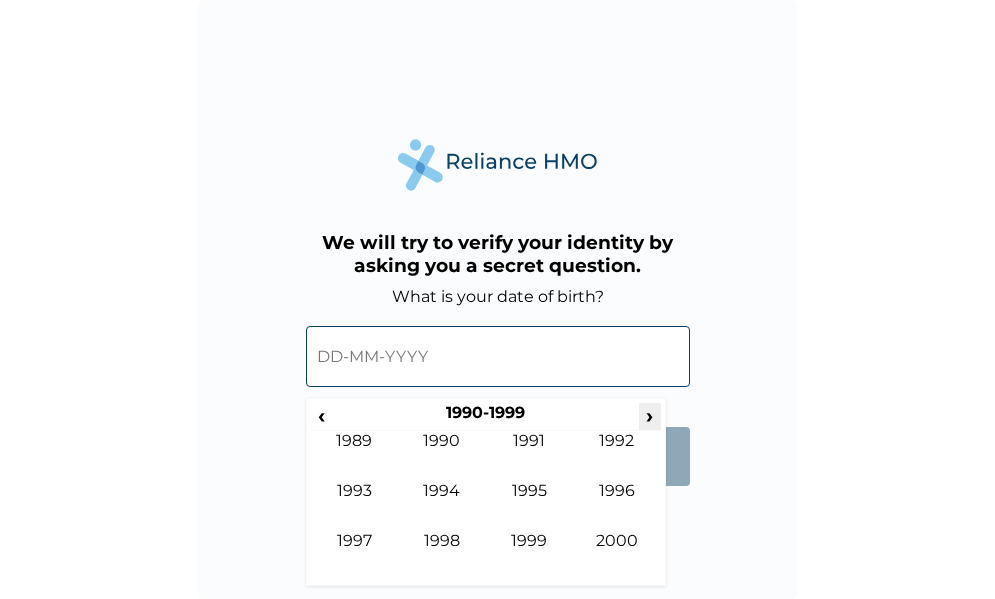 click on "›" at bounding box center (650, 415) 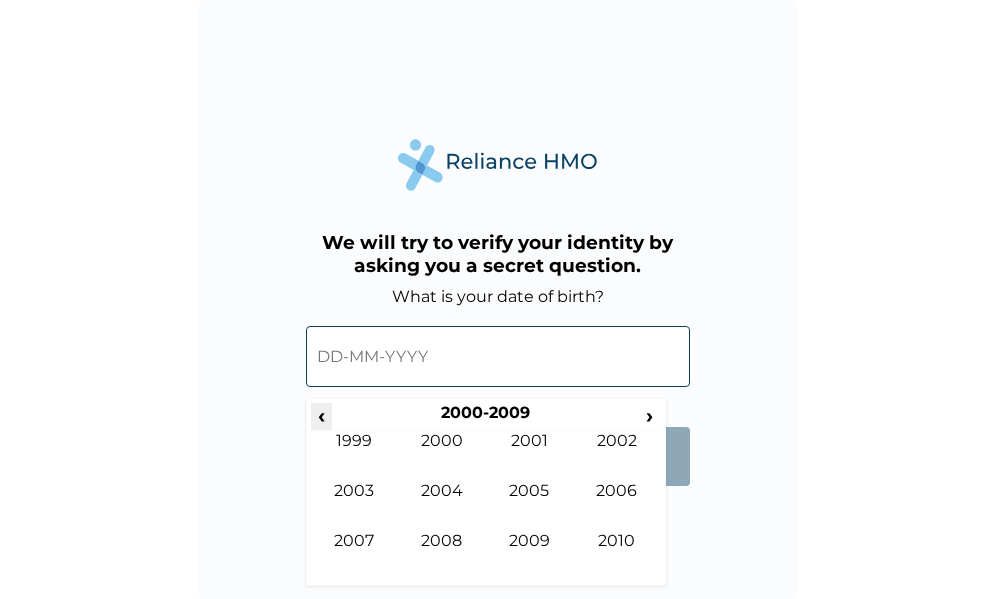 click on "‹" at bounding box center (321, 415) 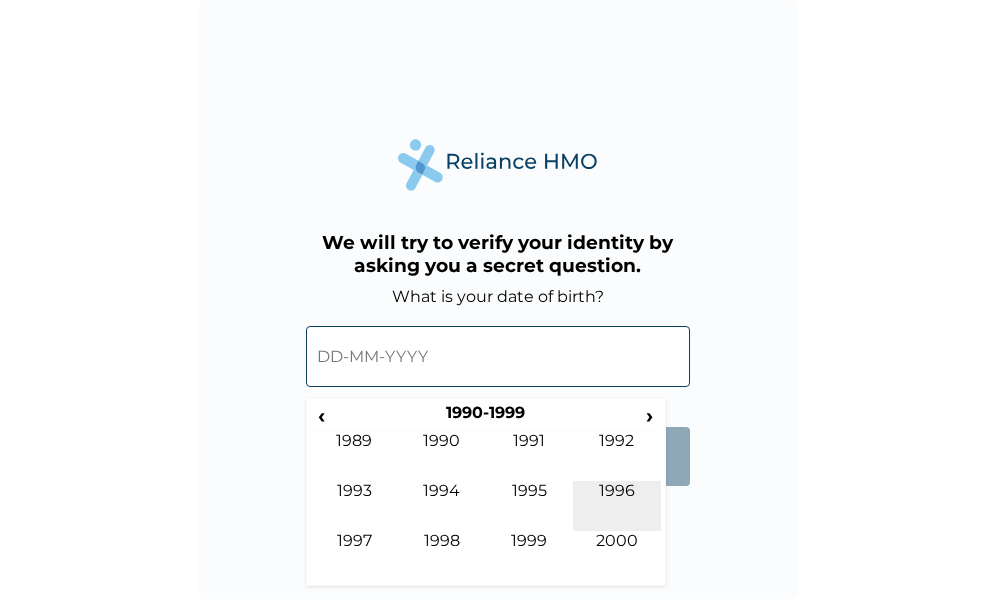 click on "1996" at bounding box center [617, 506] 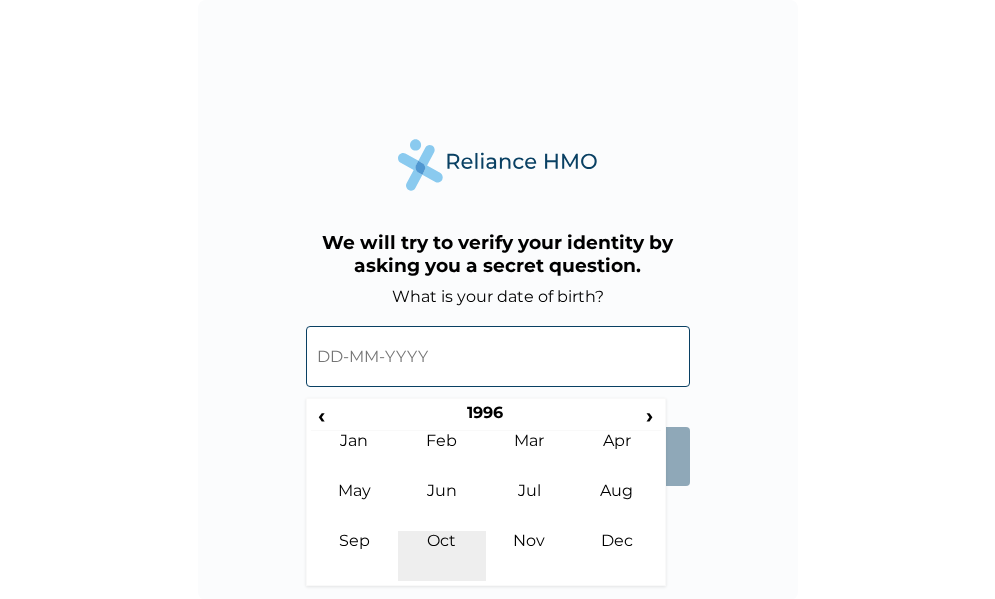 click on "Oct" at bounding box center (442, 556) 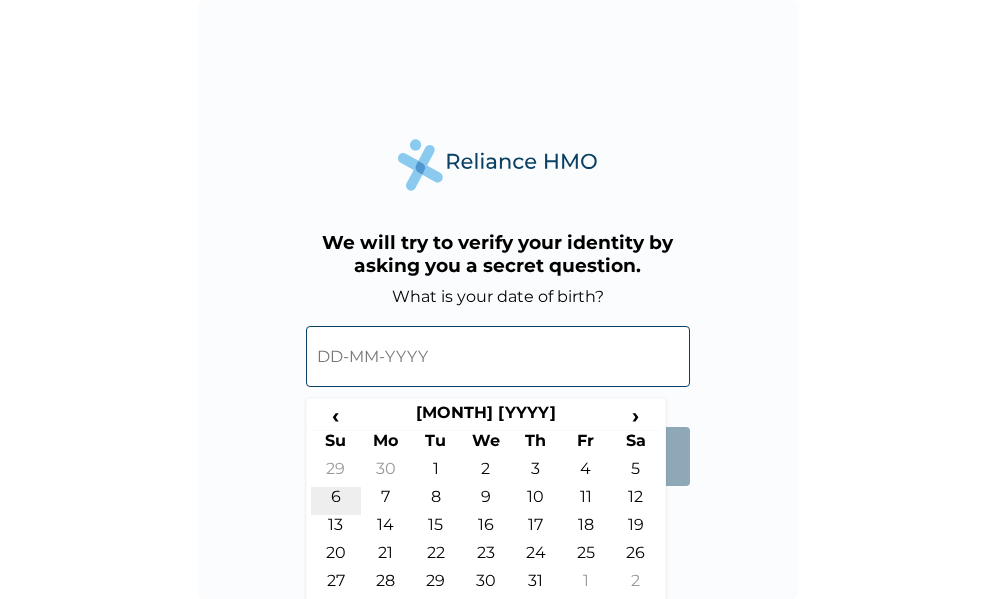 click on "6" at bounding box center (336, 501) 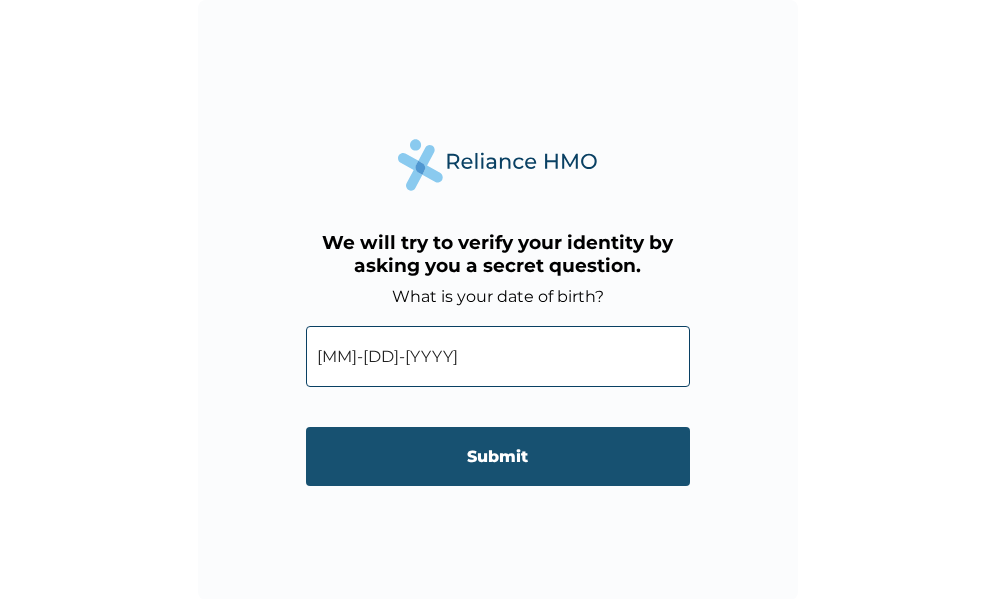 click on "Submit" at bounding box center (498, 456) 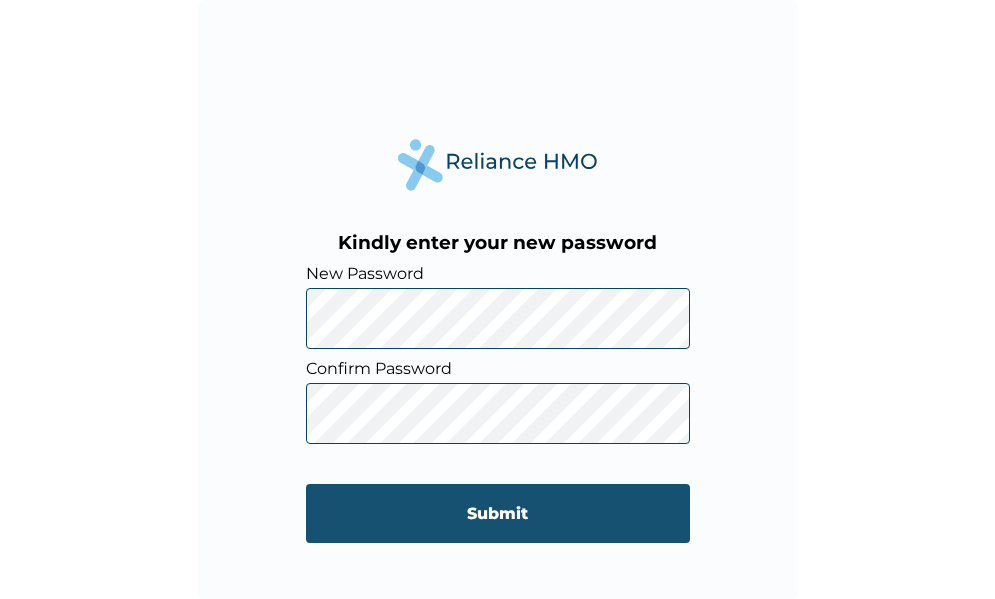 click on "Submit" at bounding box center [498, 513] 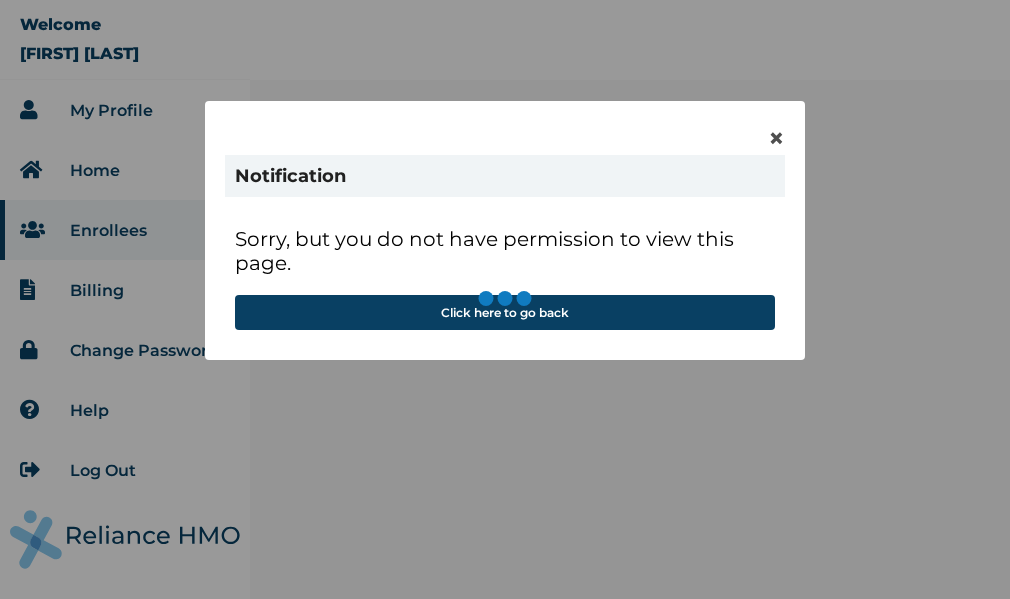 scroll, scrollTop: 0, scrollLeft: 0, axis: both 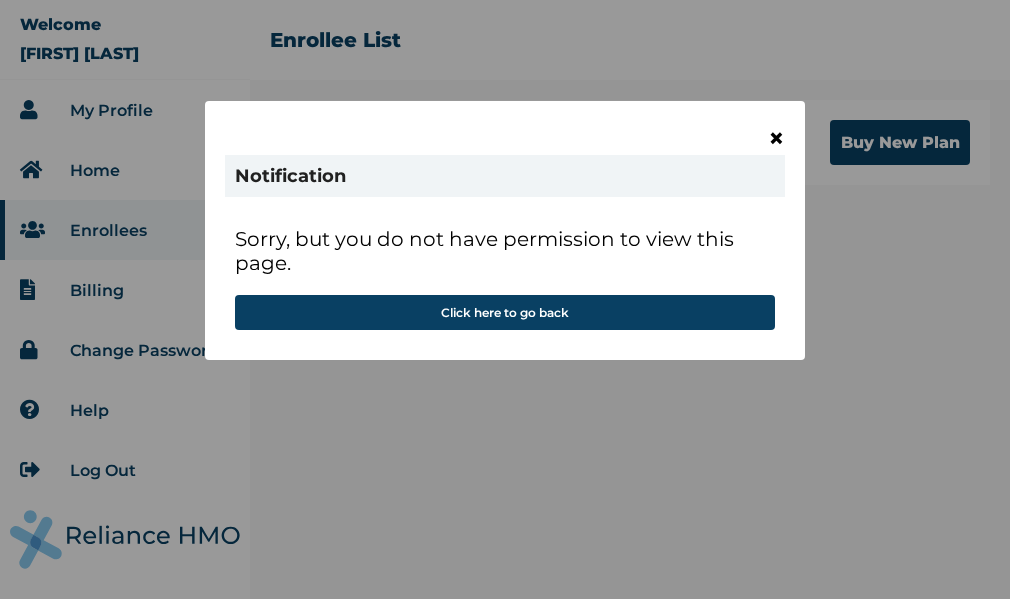 click on "×" at bounding box center (776, 138) 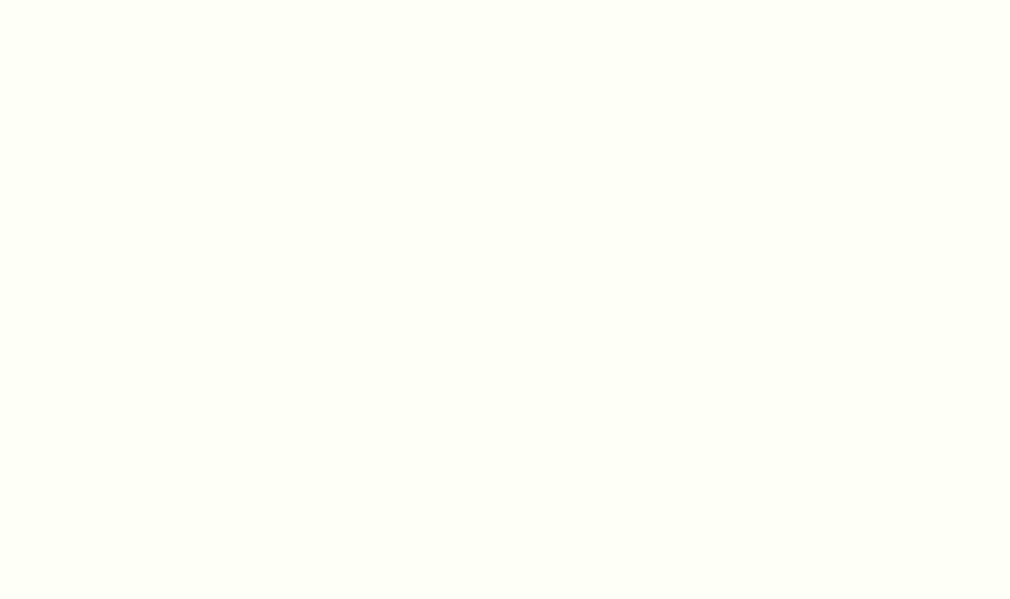 scroll, scrollTop: 0, scrollLeft: 0, axis: both 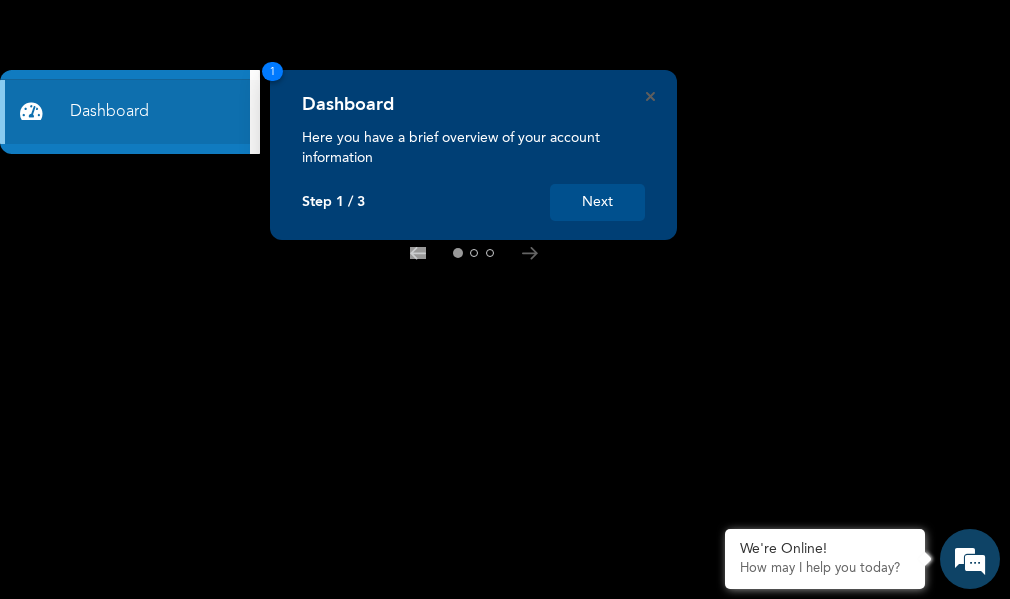 click on "Next" at bounding box center [597, 202] 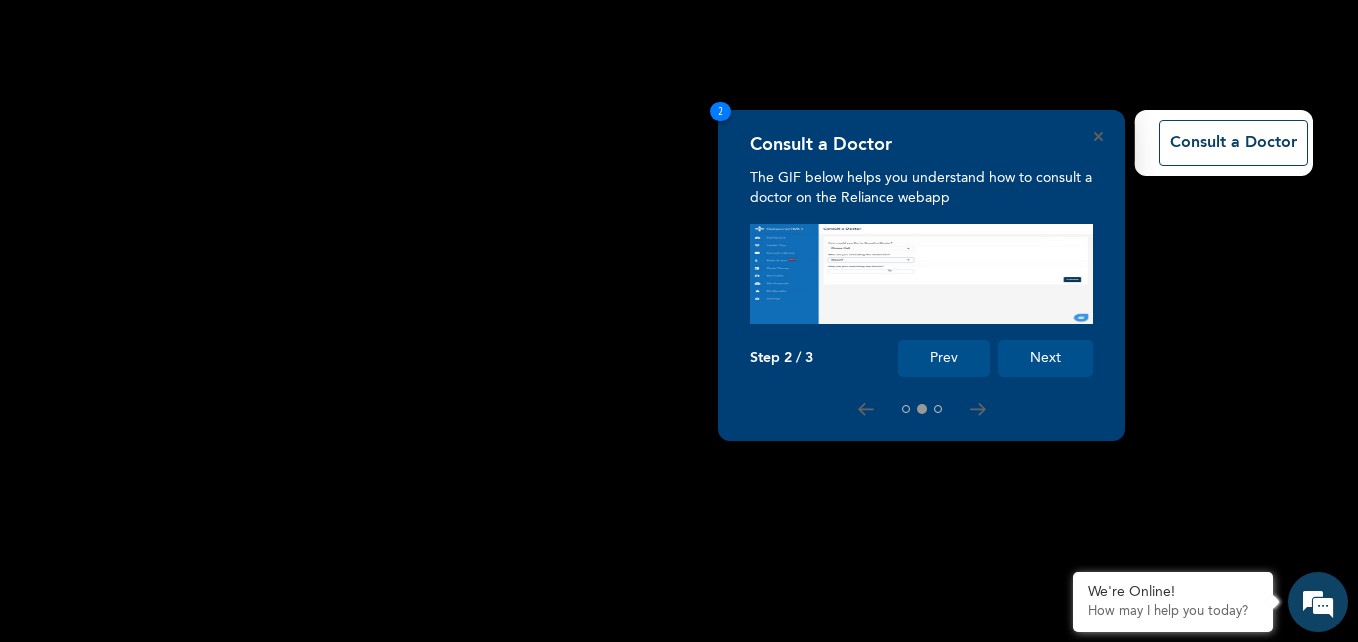click on "Next" at bounding box center [1045, 358] 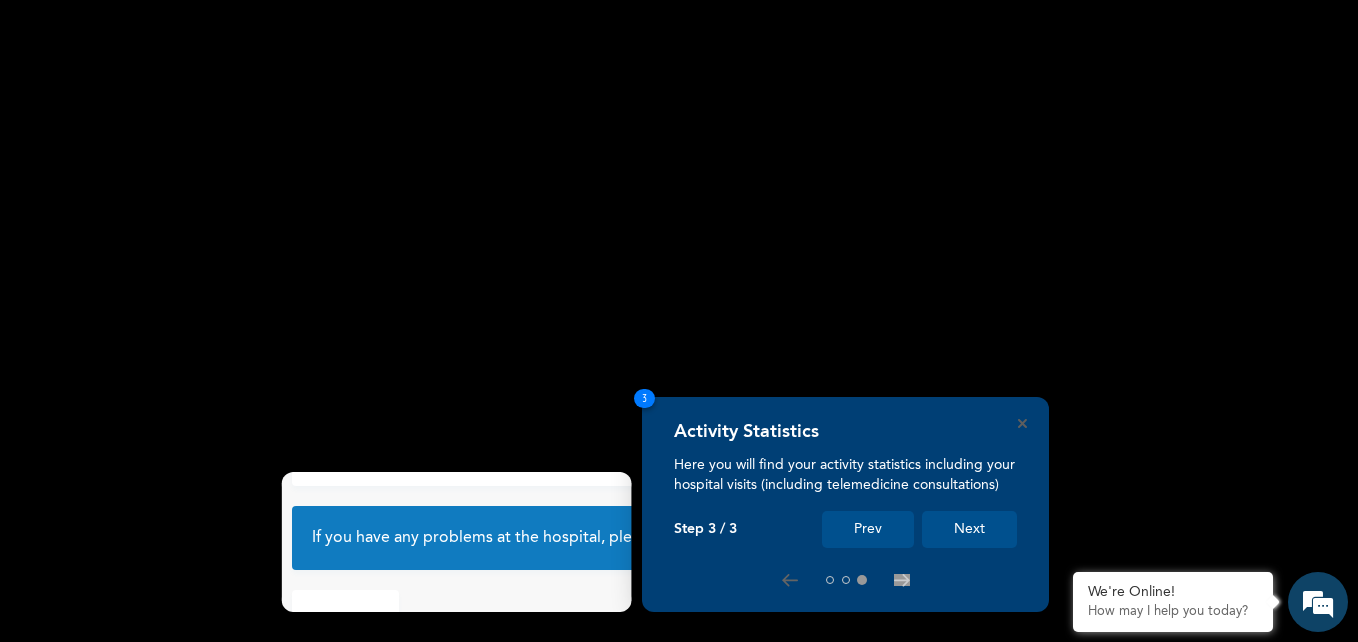 scroll, scrollTop: 132, scrollLeft: 0, axis: vertical 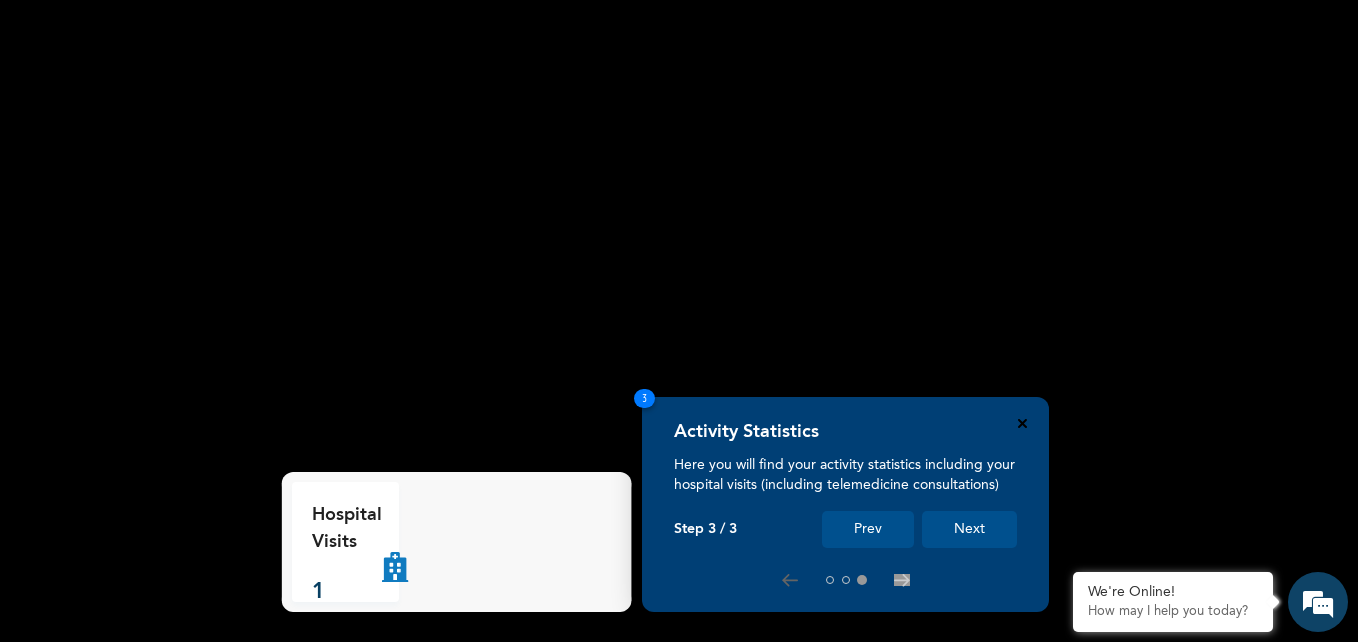 click 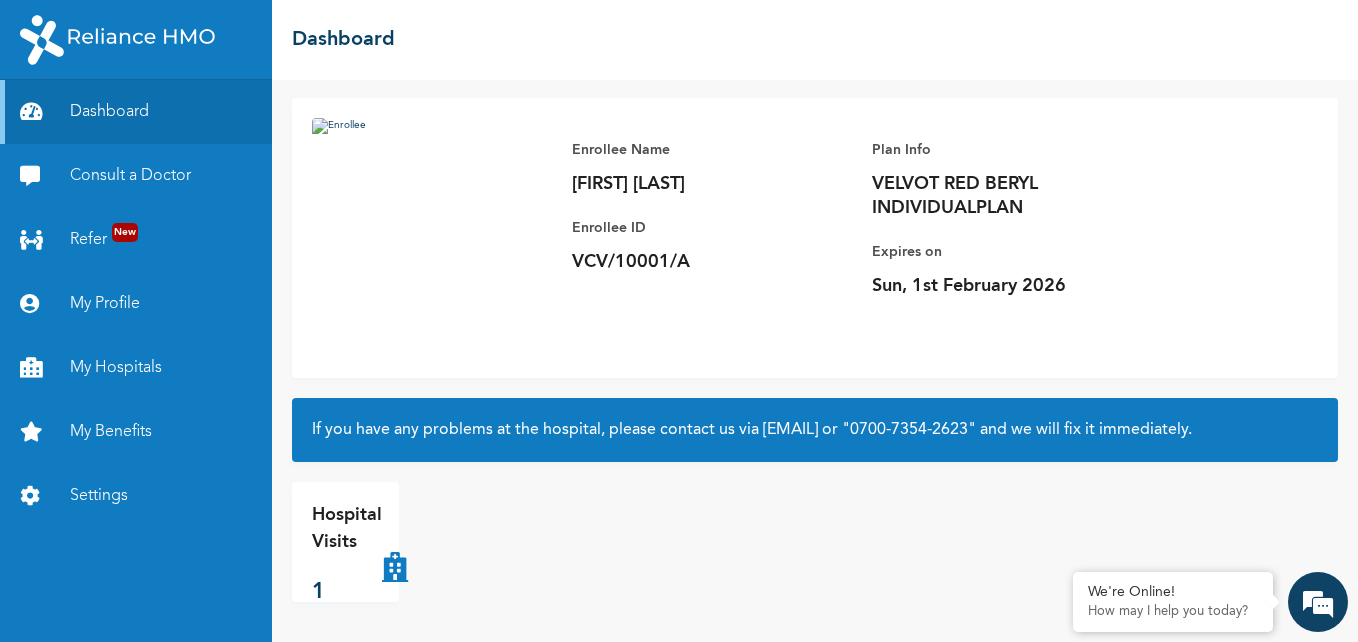 drag, startPoint x: 1335, startPoint y: 326, endPoint x: 1335, endPoint y: 308, distance: 18 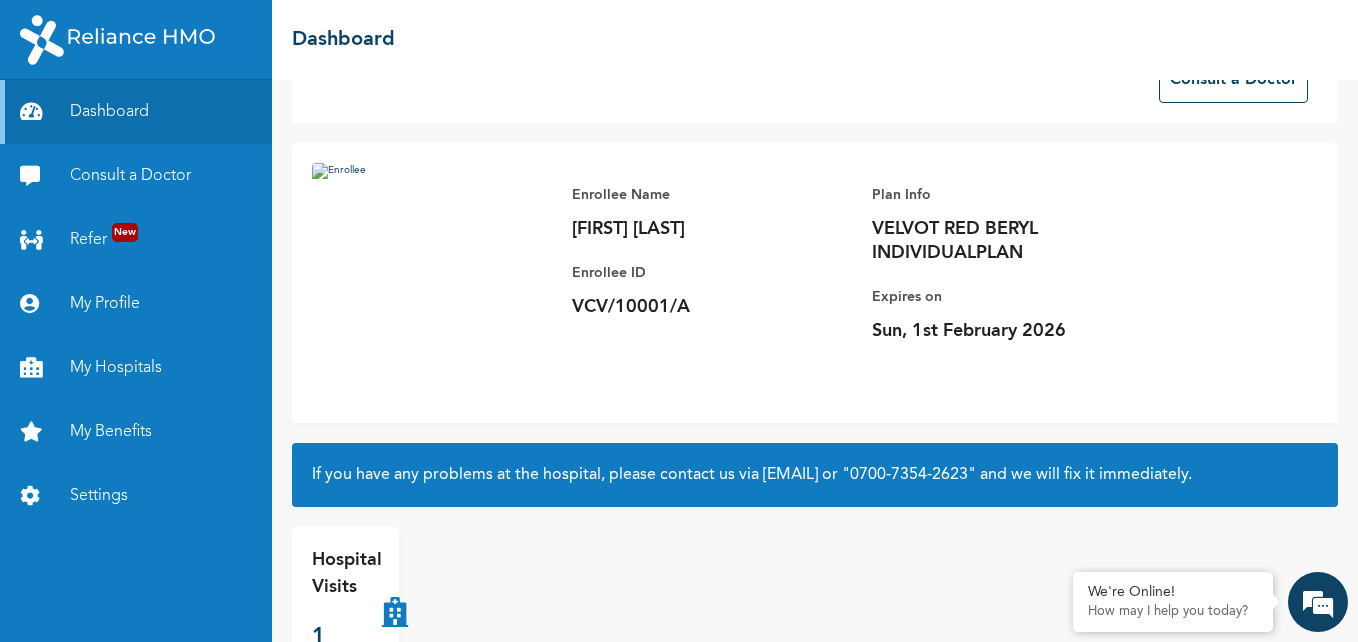 scroll, scrollTop: 132, scrollLeft: 0, axis: vertical 